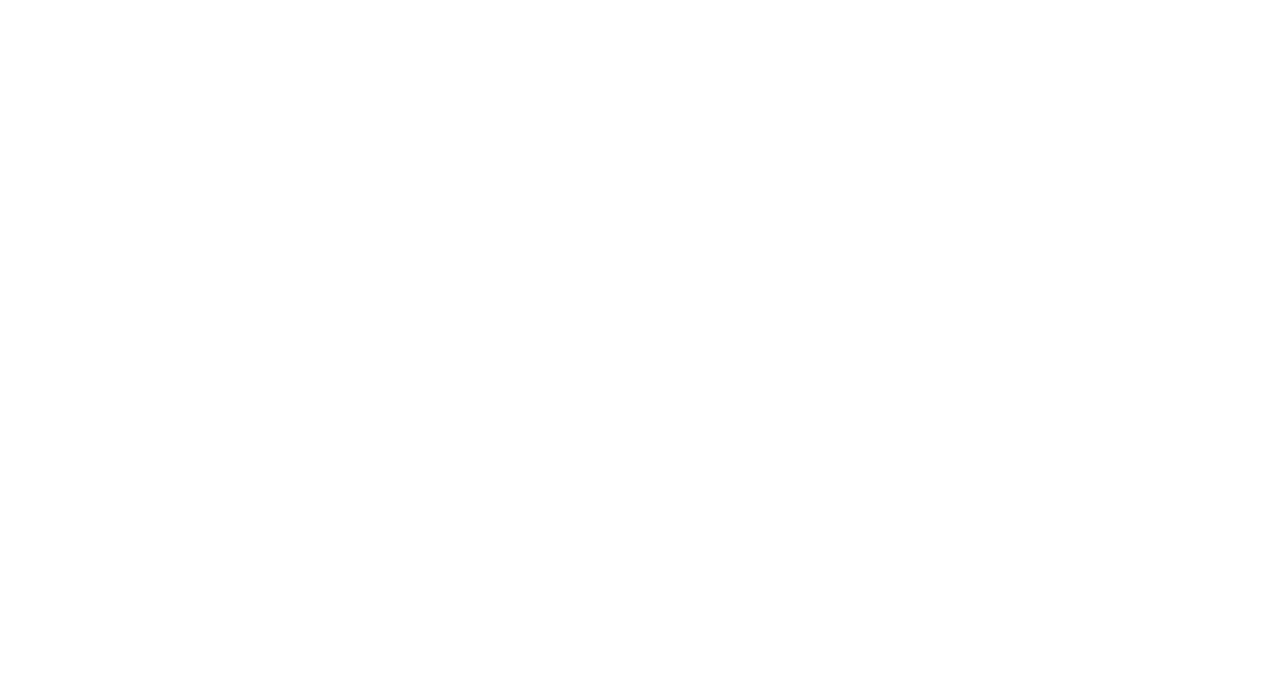 scroll, scrollTop: 0, scrollLeft: 0, axis: both 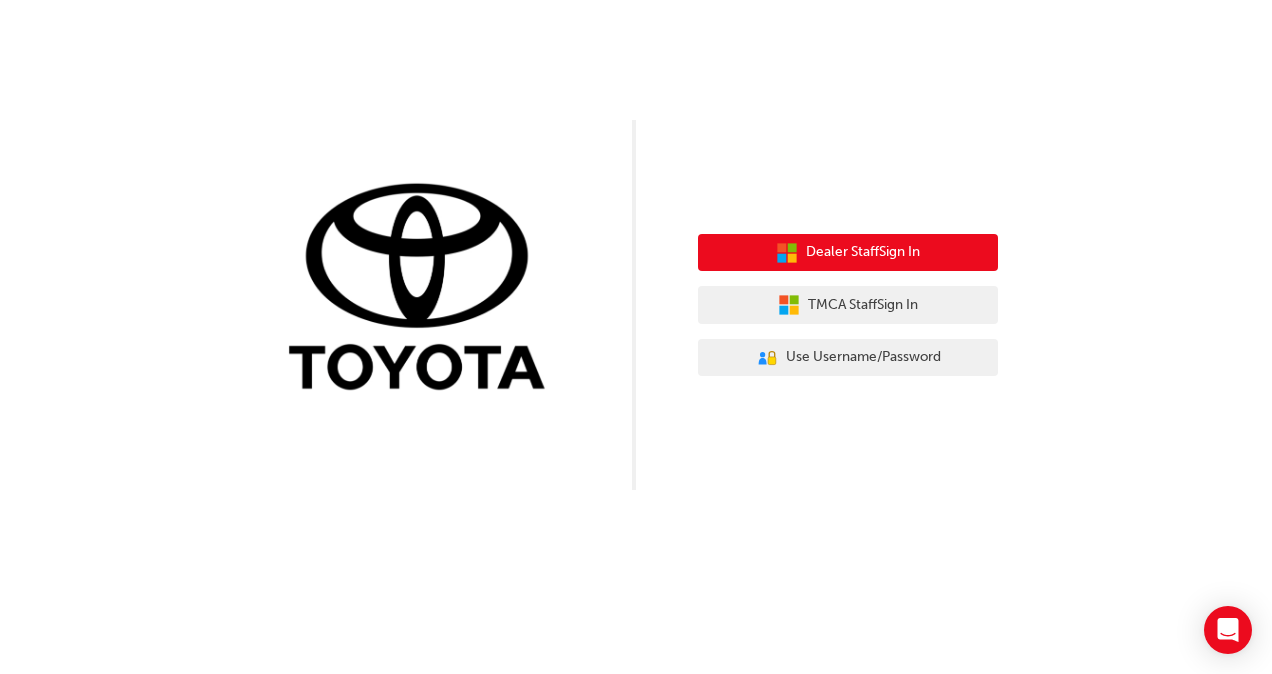 click on "Dealer Staff  Sign In" at bounding box center (863, 252) 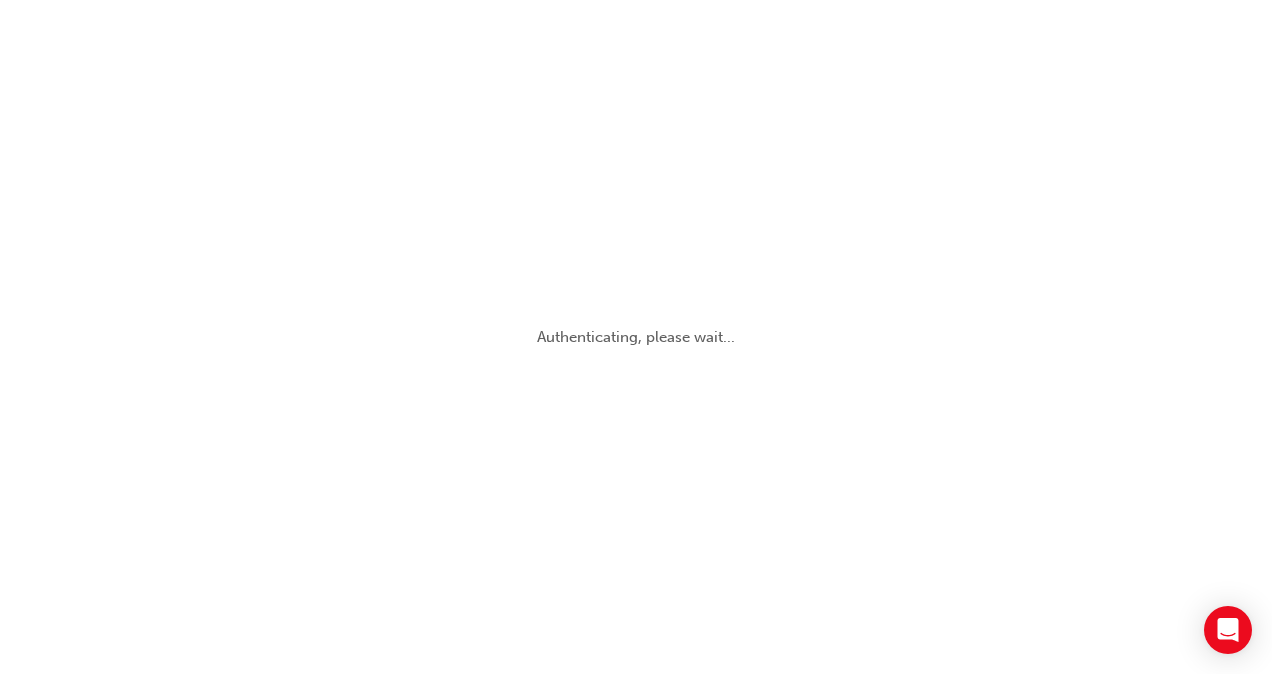 scroll, scrollTop: 0, scrollLeft: 0, axis: both 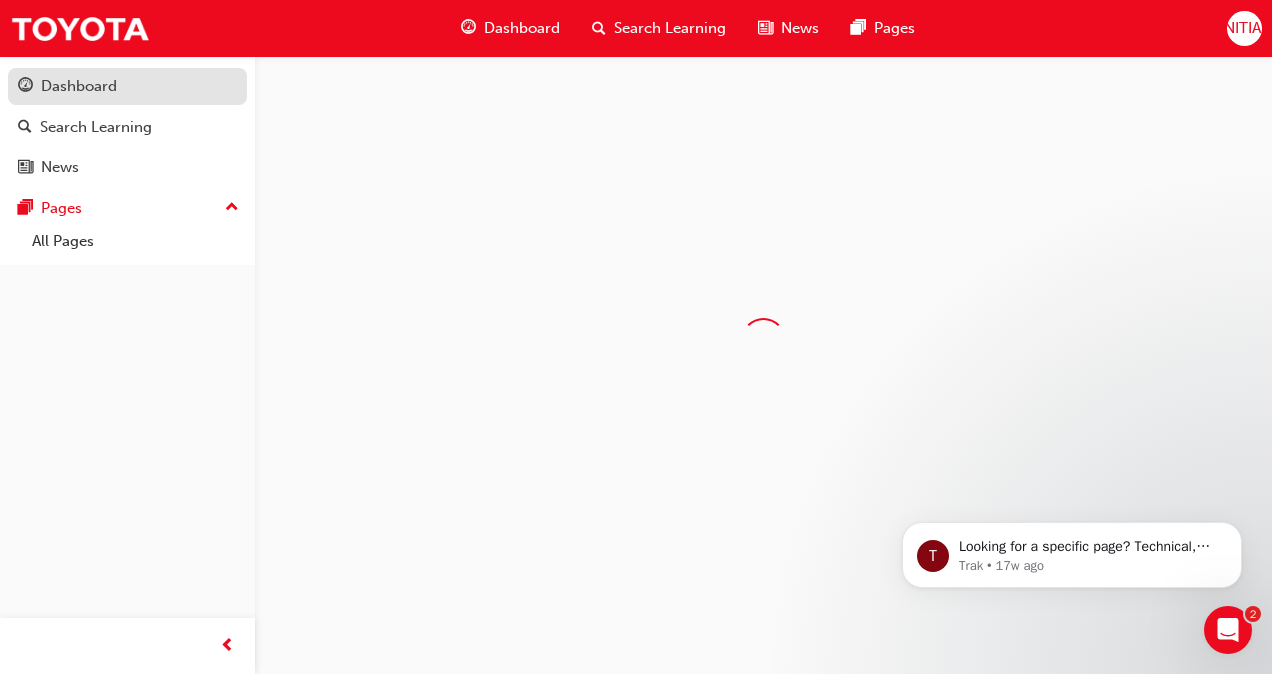 click on "Dashboard" at bounding box center [127, 86] 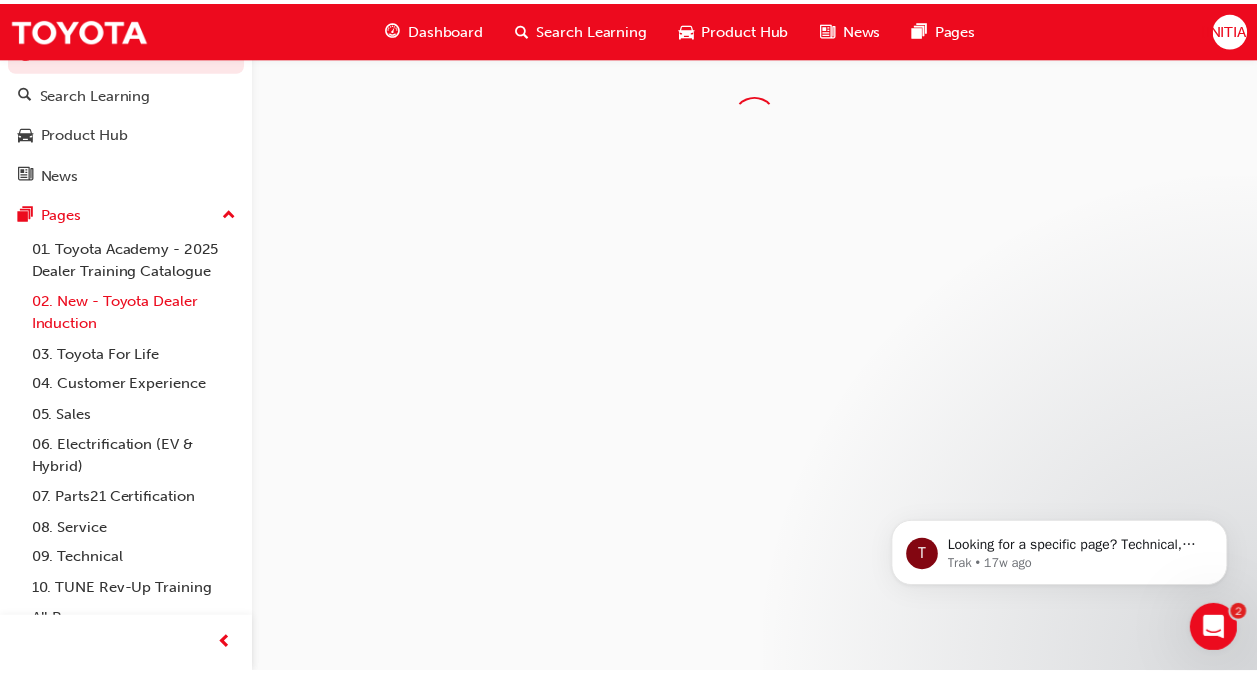 scroll, scrollTop: 52, scrollLeft: 0, axis: vertical 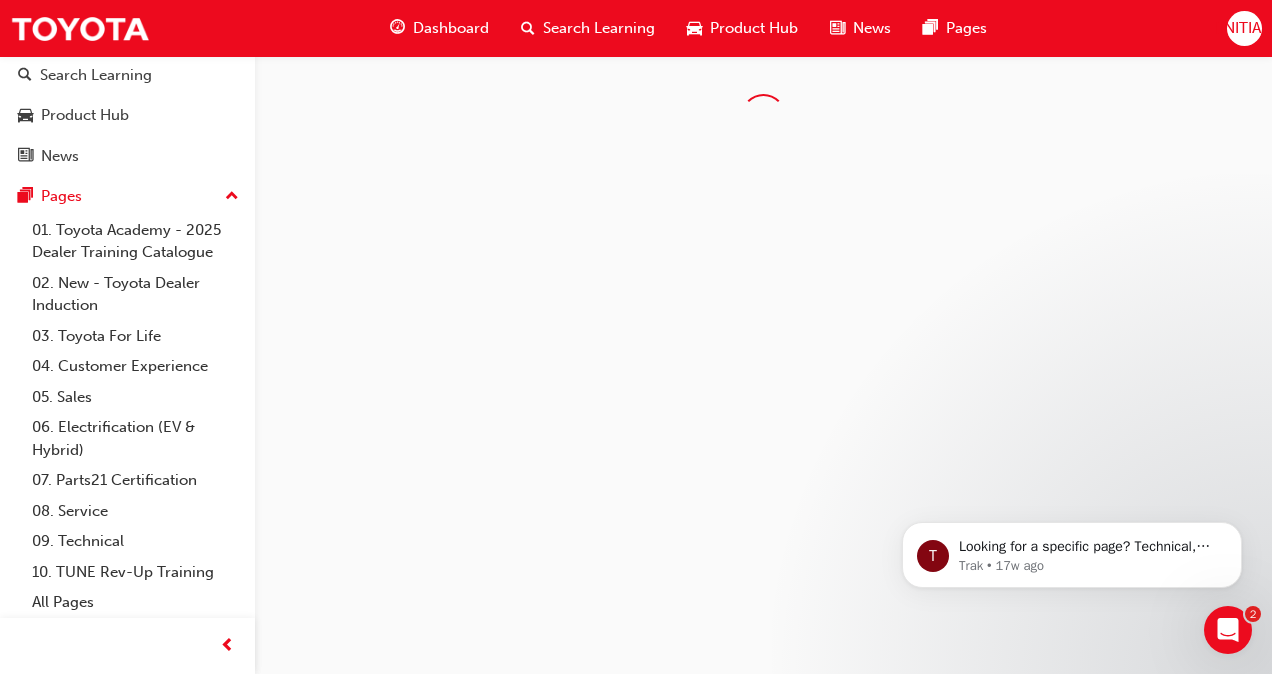 click on "Dashboard" at bounding box center [451, 28] 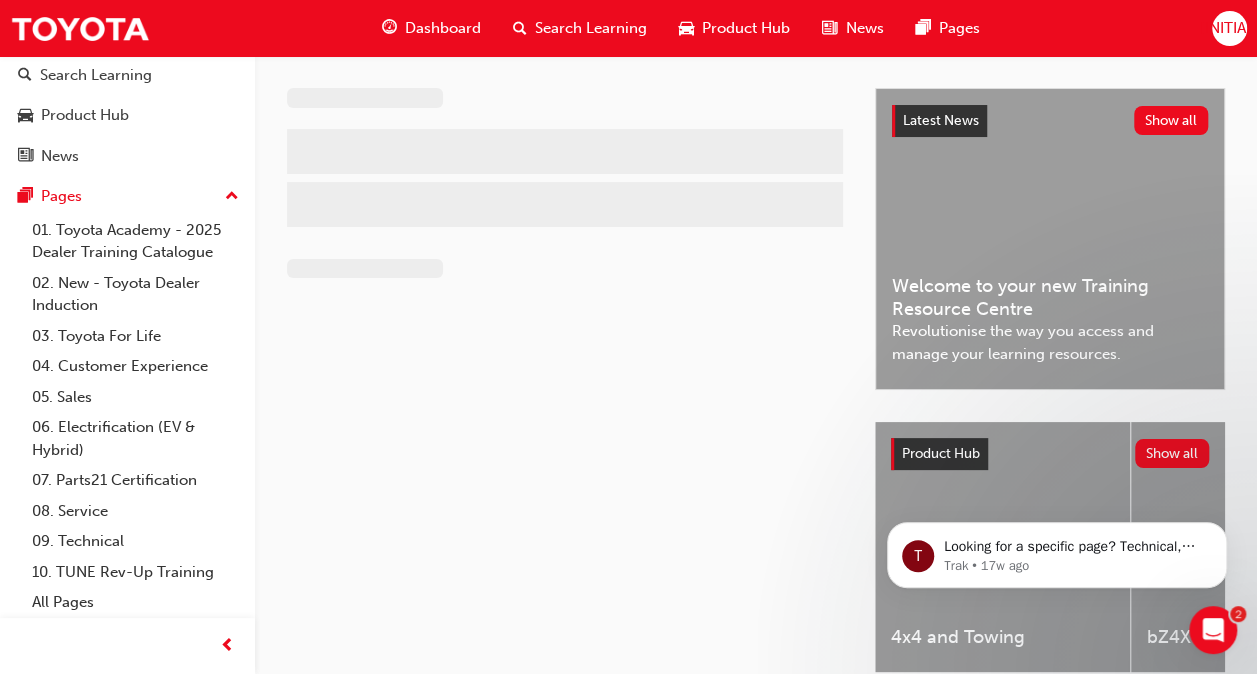 click on "Dashboard" at bounding box center (443, 28) 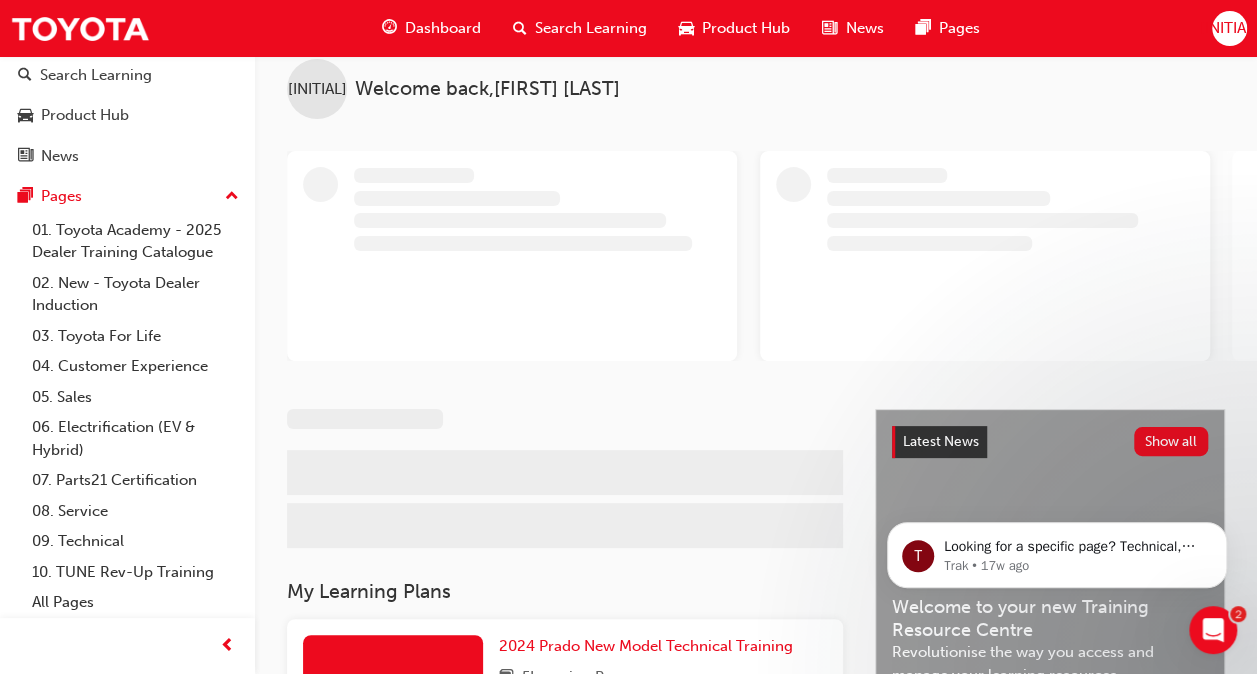 scroll, scrollTop: 0, scrollLeft: 0, axis: both 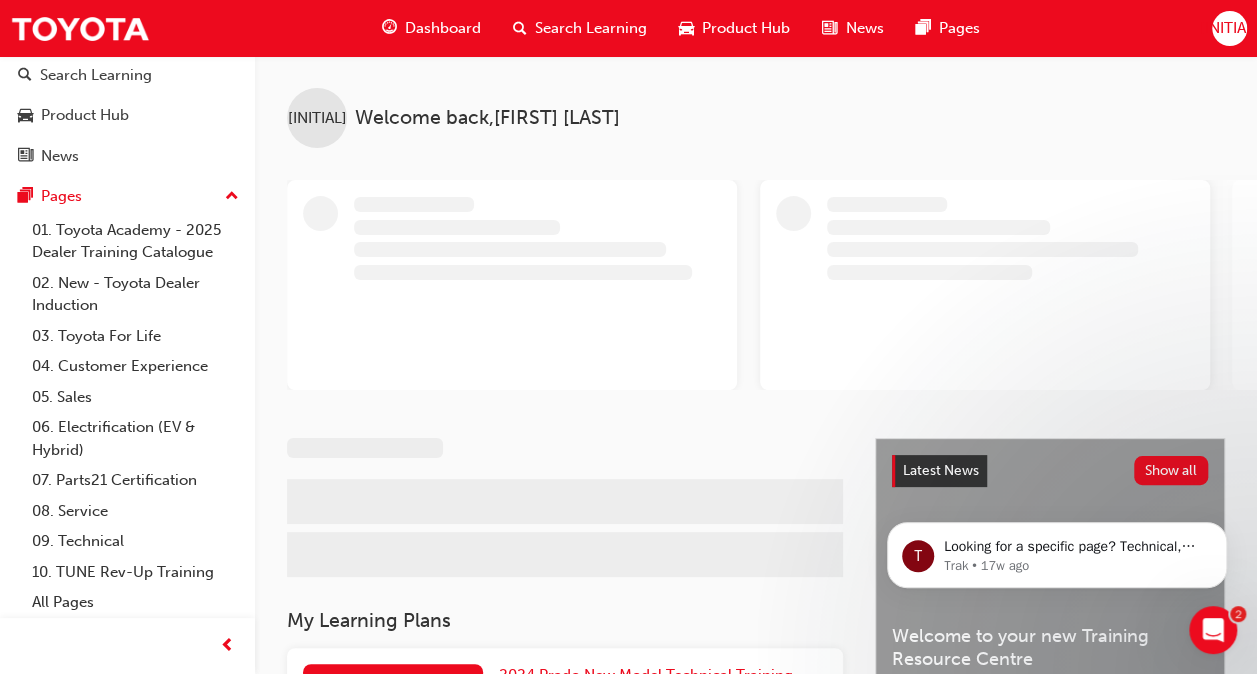 click at bounding box center [232, 197] 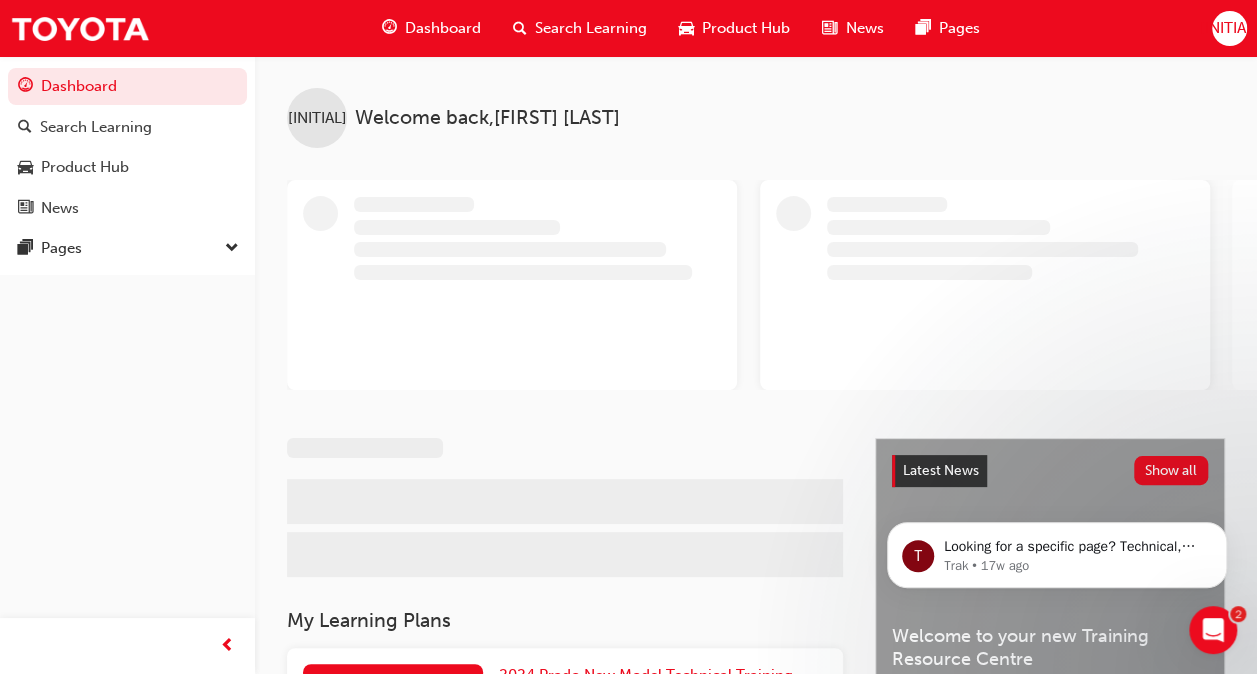 click at bounding box center [232, 249] 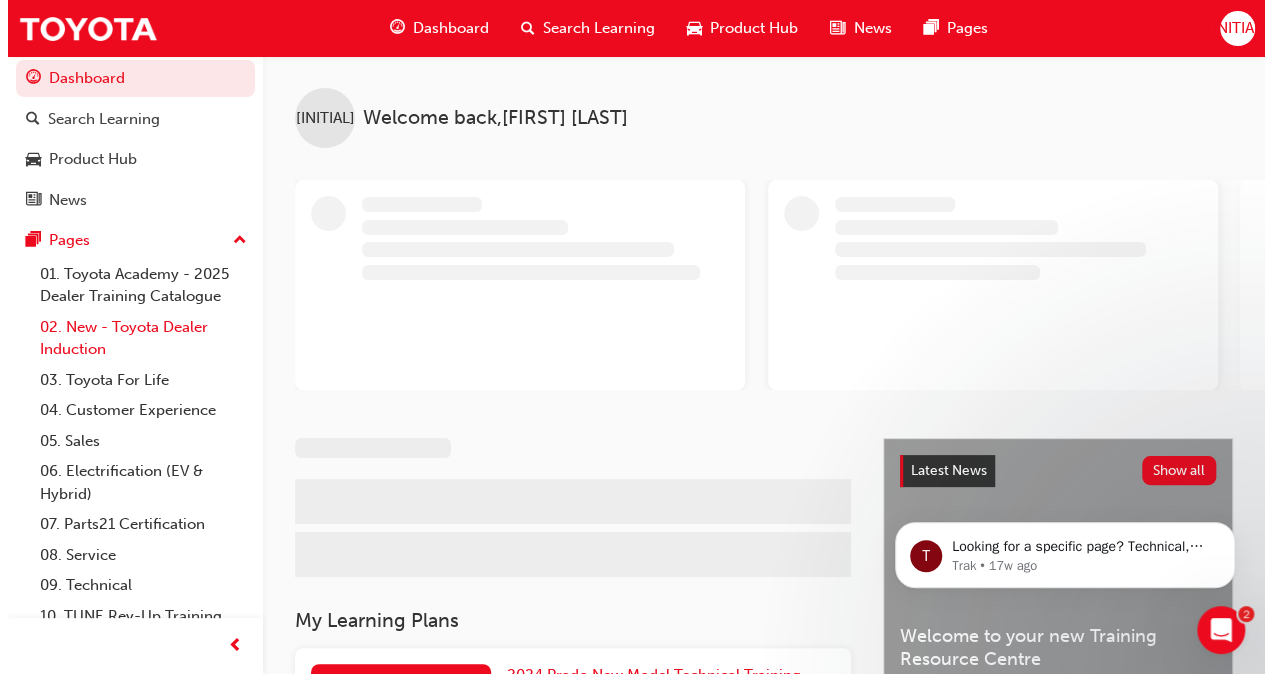 scroll, scrollTop: 0, scrollLeft: 0, axis: both 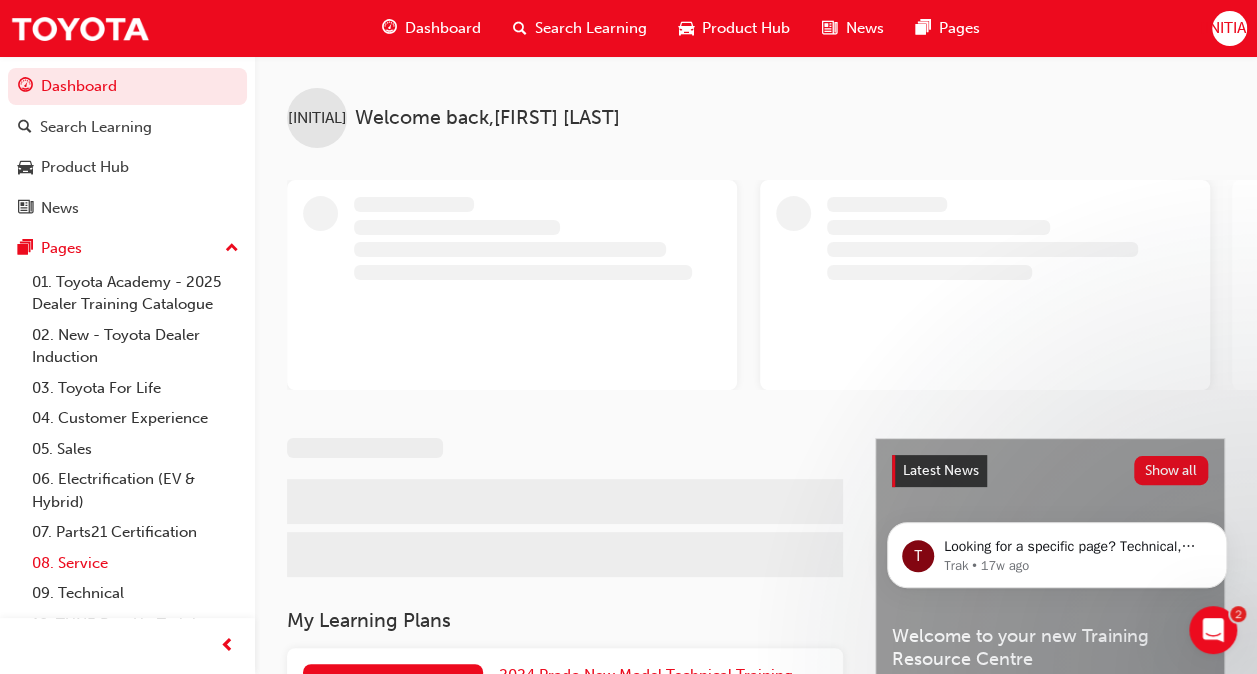 click on "08. Service" at bounding box center [135, 563] 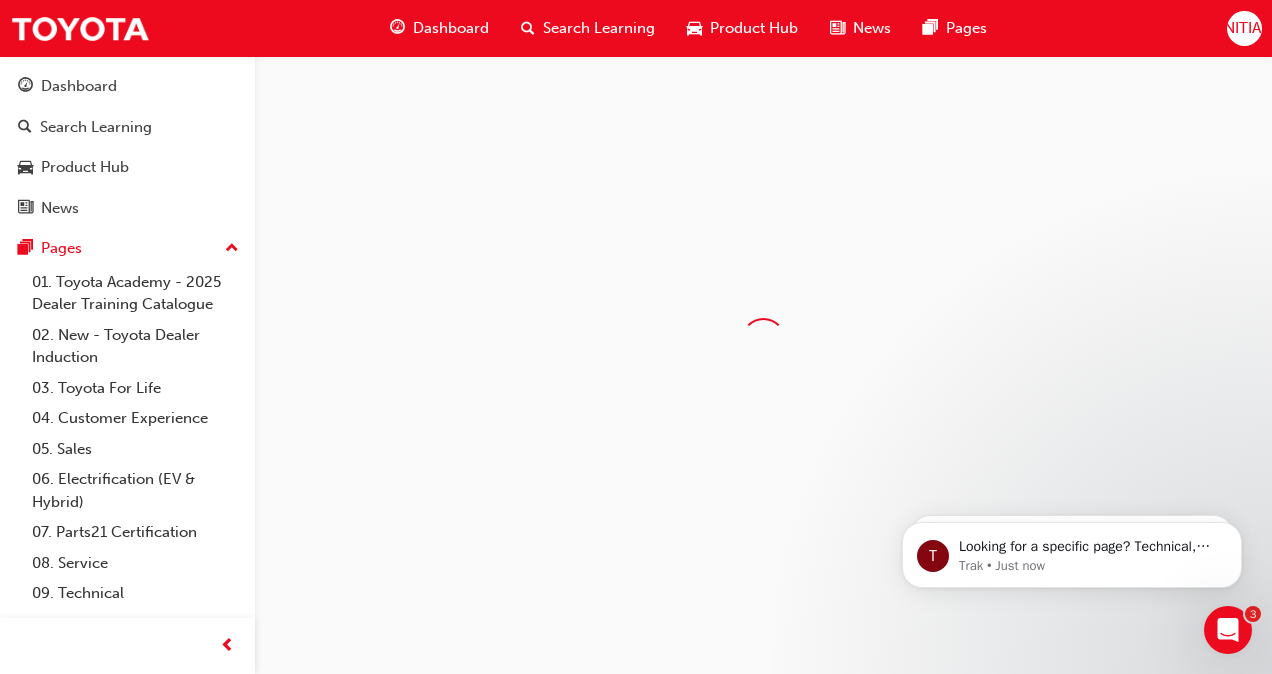 click 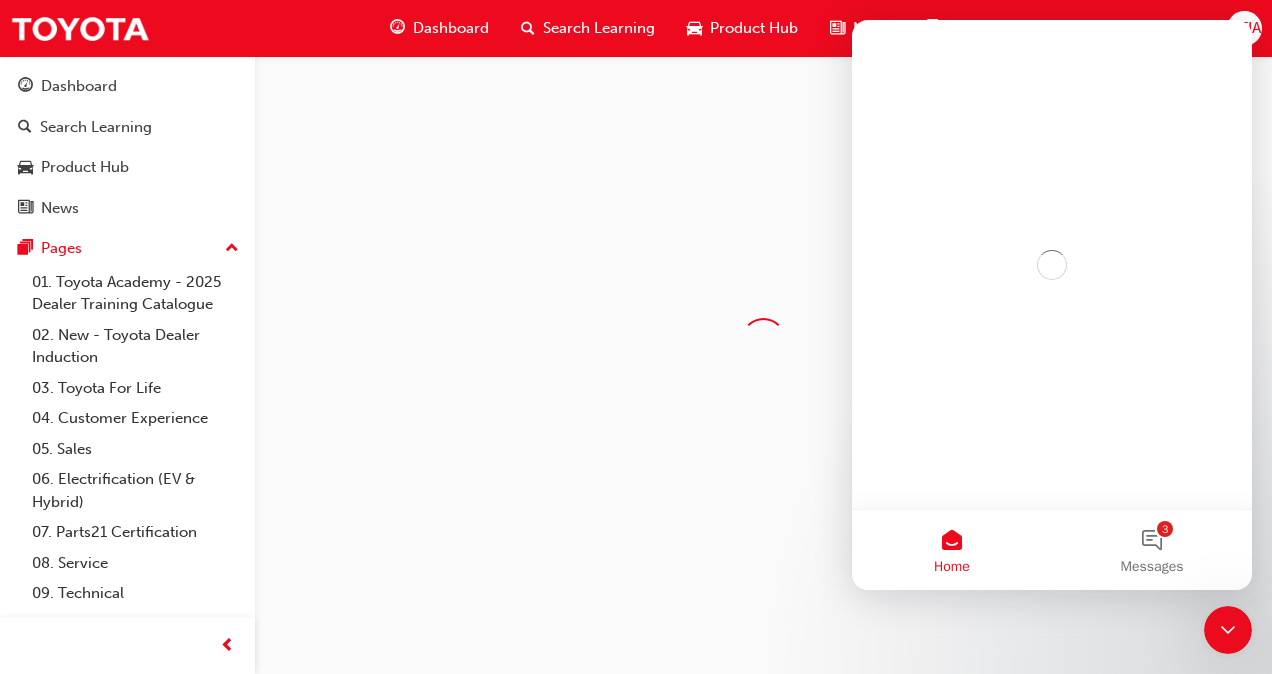 scroll, scrollTop: 0, scrollLeft: 0, axis: both 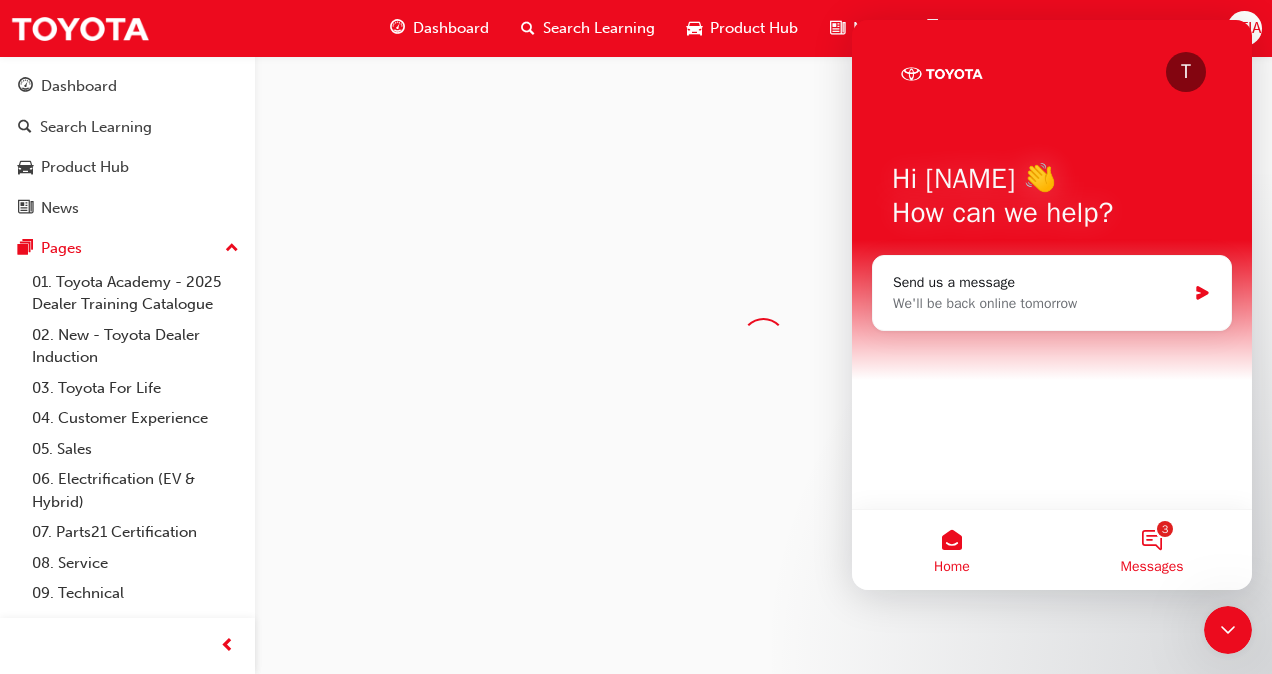 click on "3 Messages" at bounding box center (1152, 550) 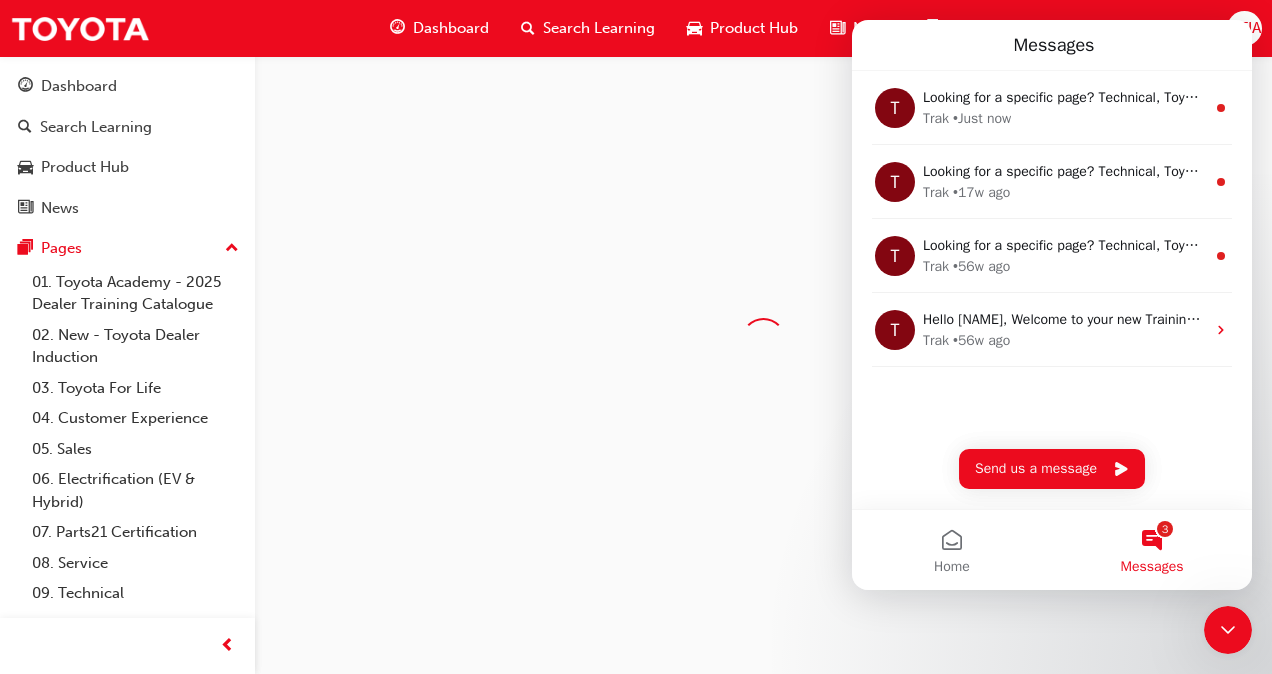 click on "3 Messages" at bounding box center [1152, 550] 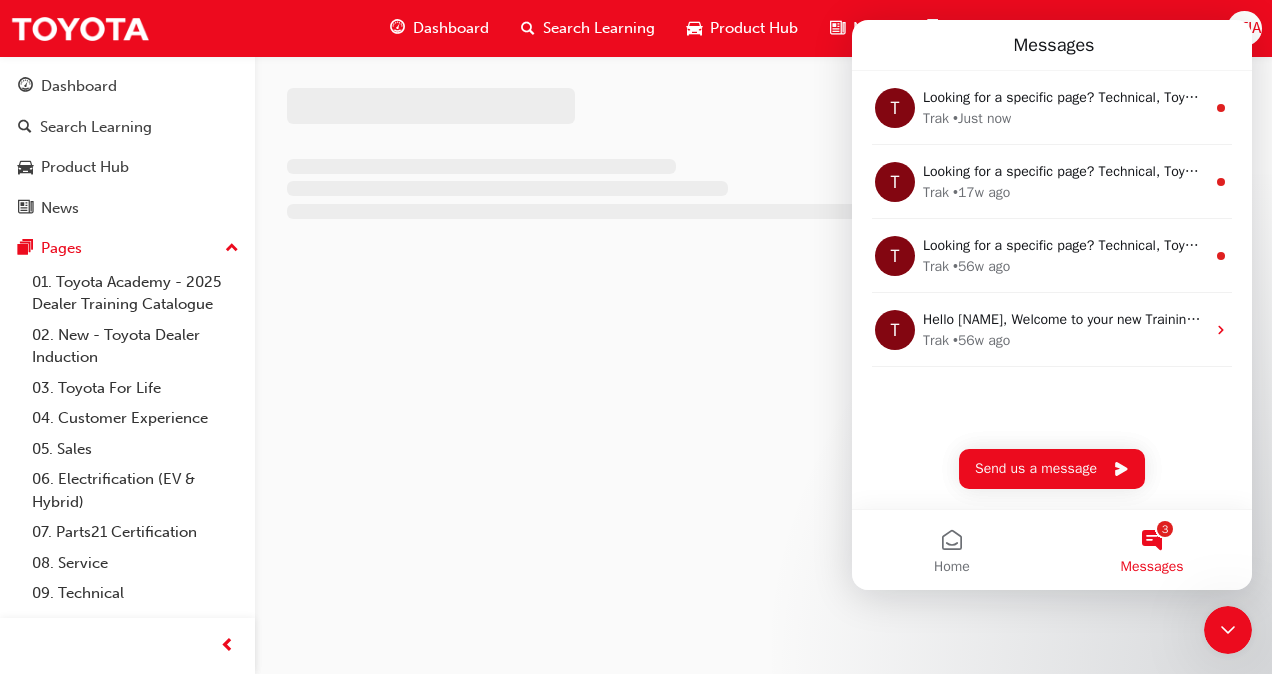click 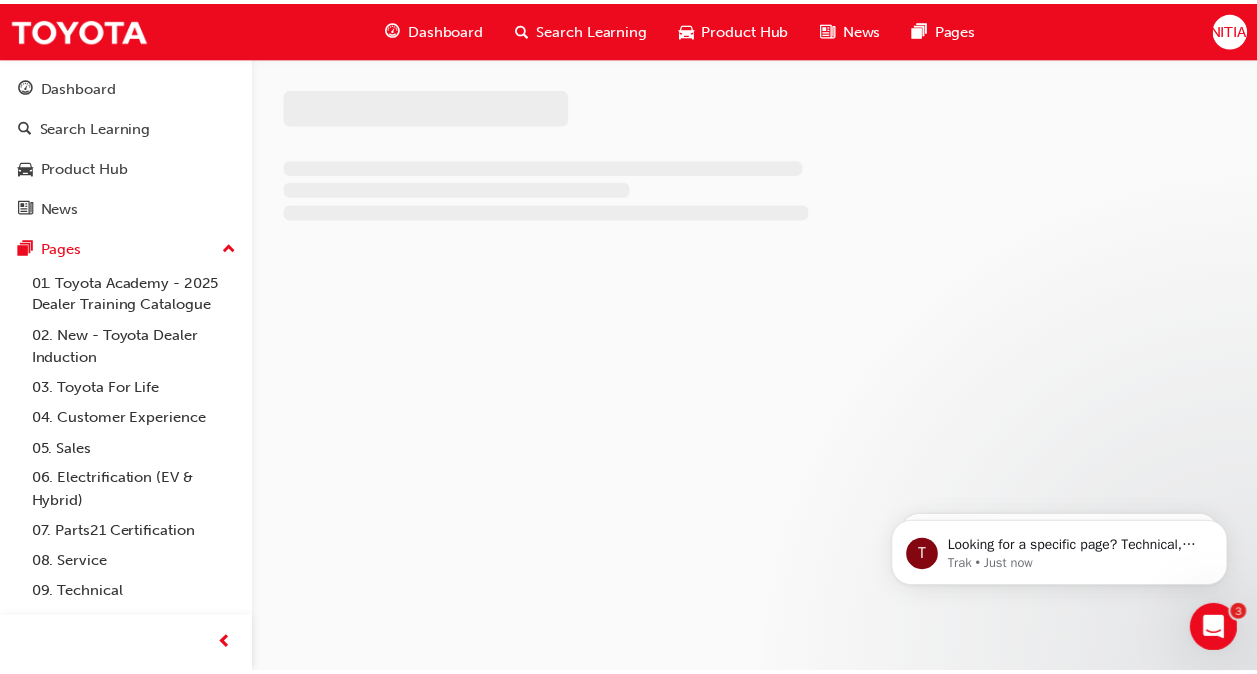 scroll, scrollTop: 0, scrollLeft: 0, axis: both 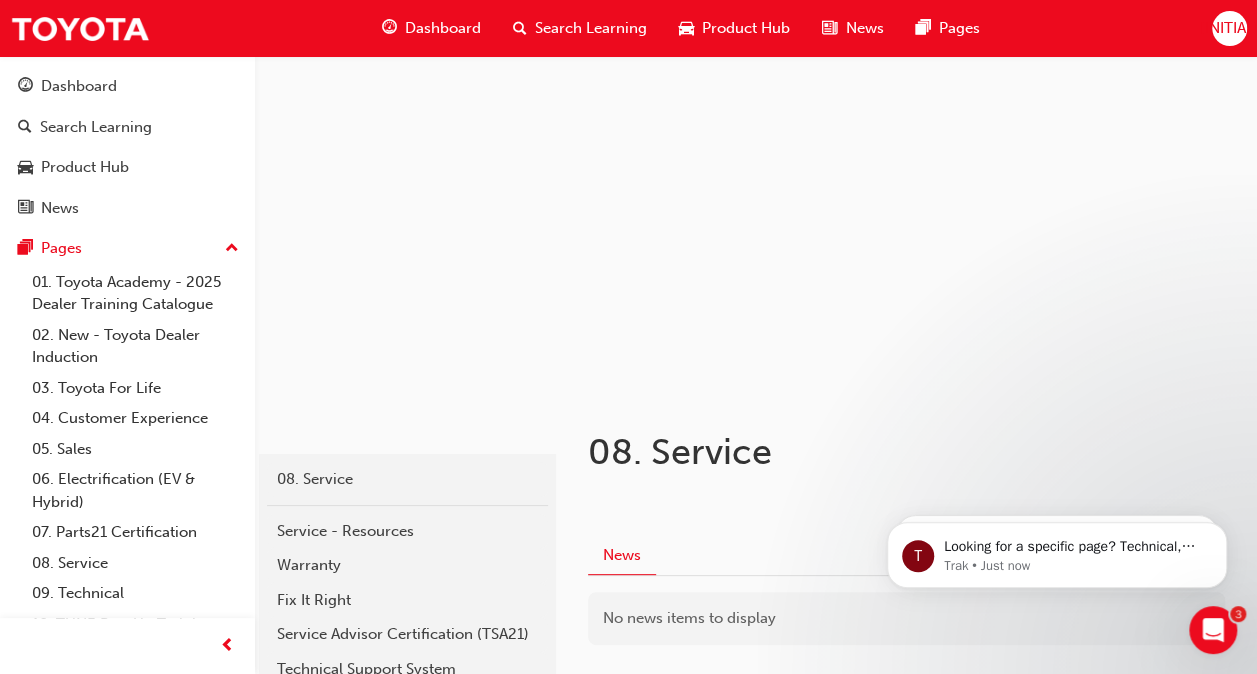 click on "Dashboard" at bounding box center [443, 28] 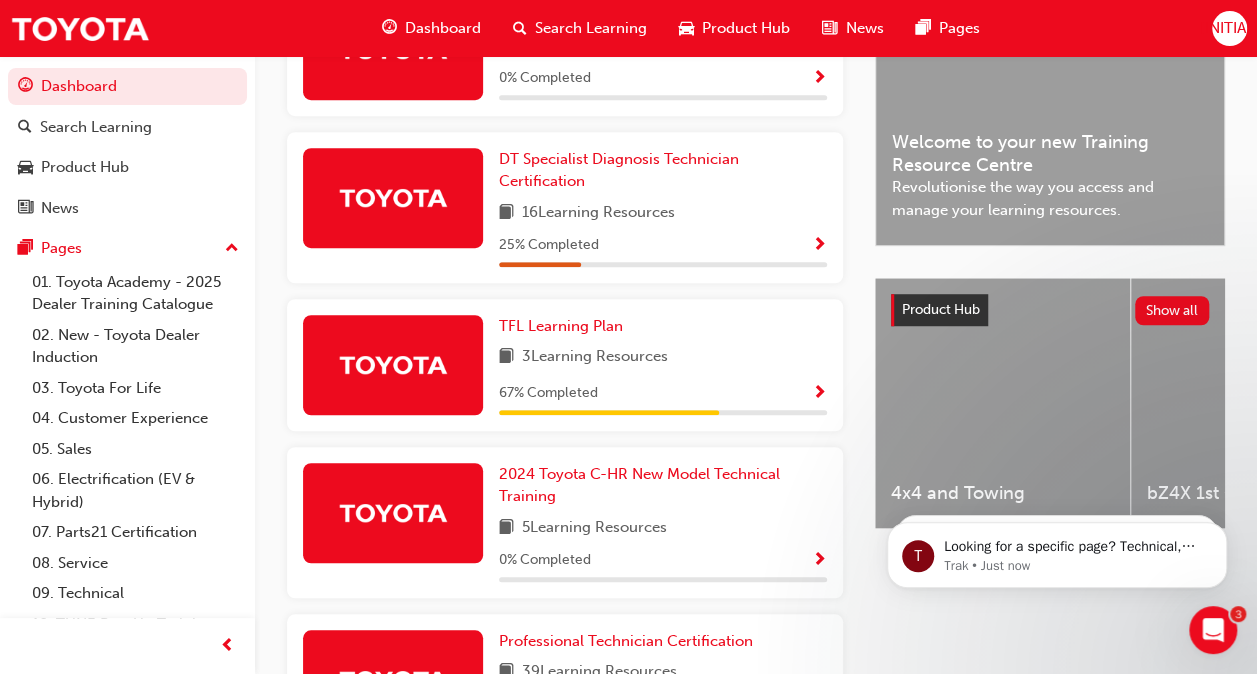 scroll, scrollTop: 937, scrollLeft: 0, axis: vertical 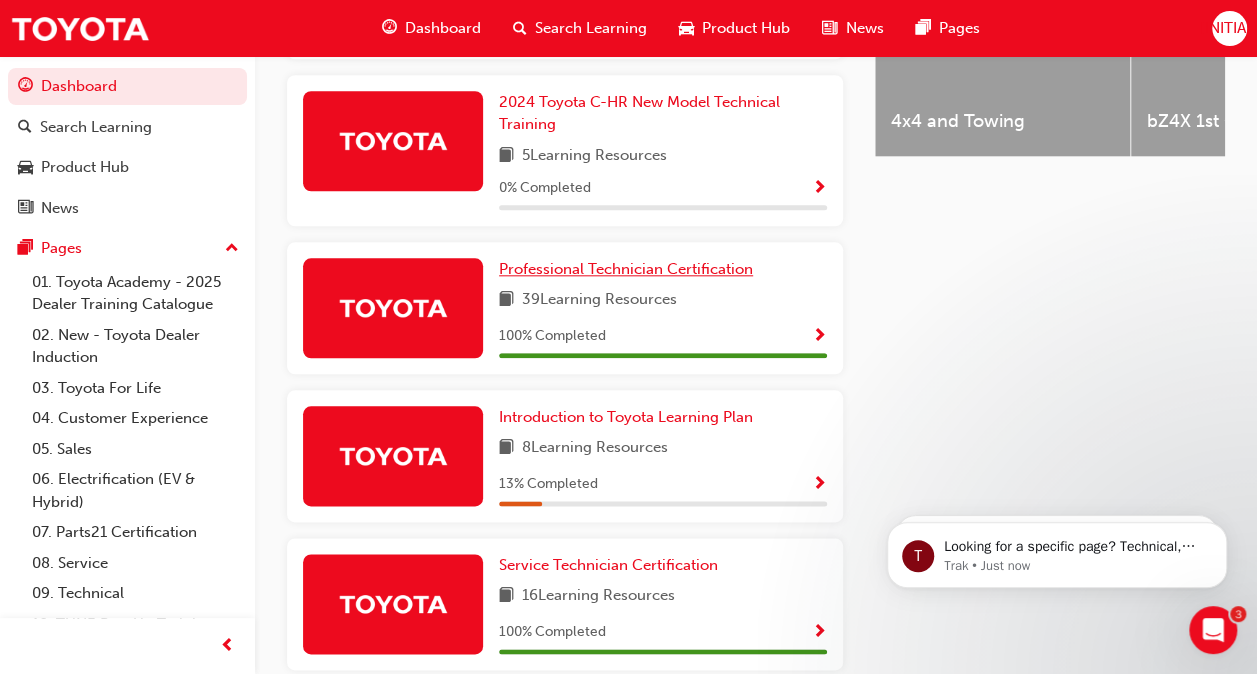 click on "Professional Technician Certification" at bounding box center (626, 269) 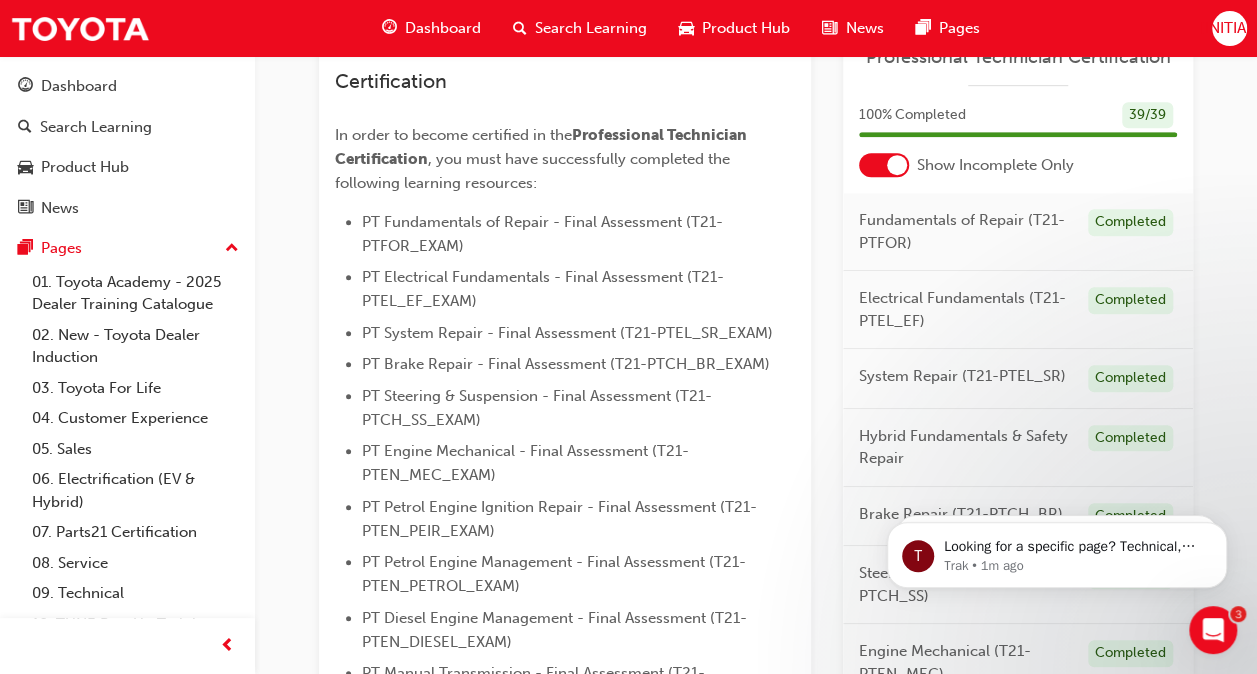 scroll, scrollTop: 0, scrollLeft: 0, axis: both 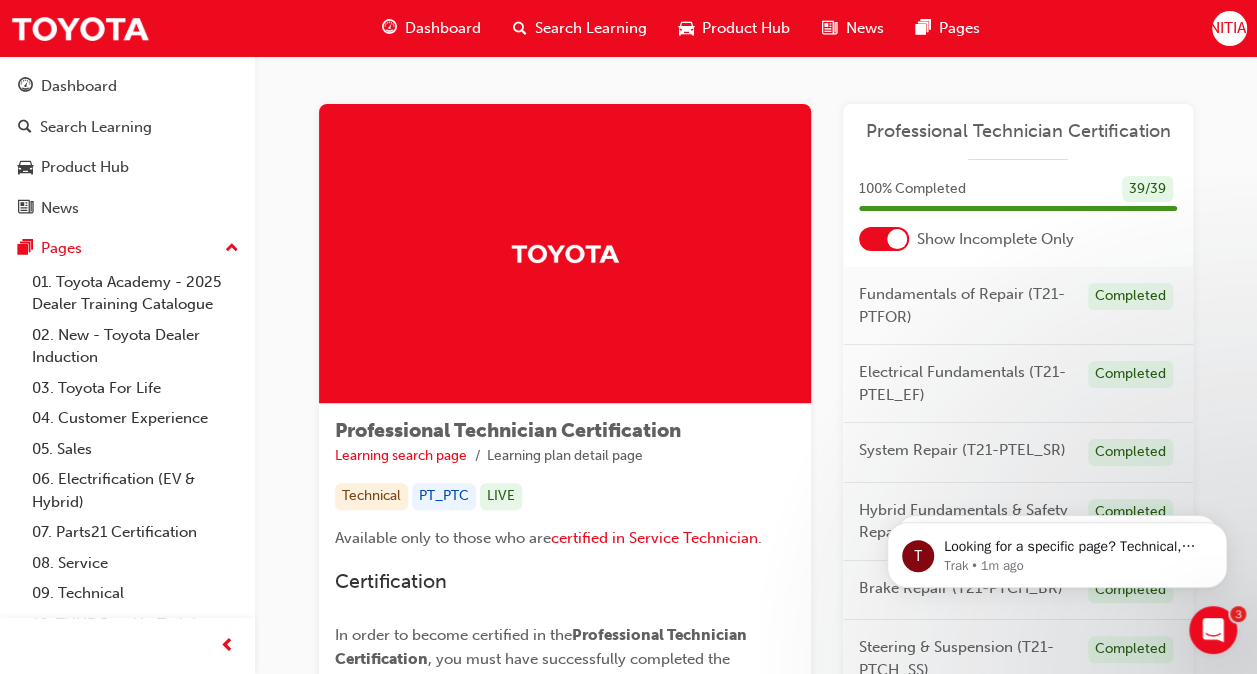 click on "Dashboard" at bounding box center (431, 28) 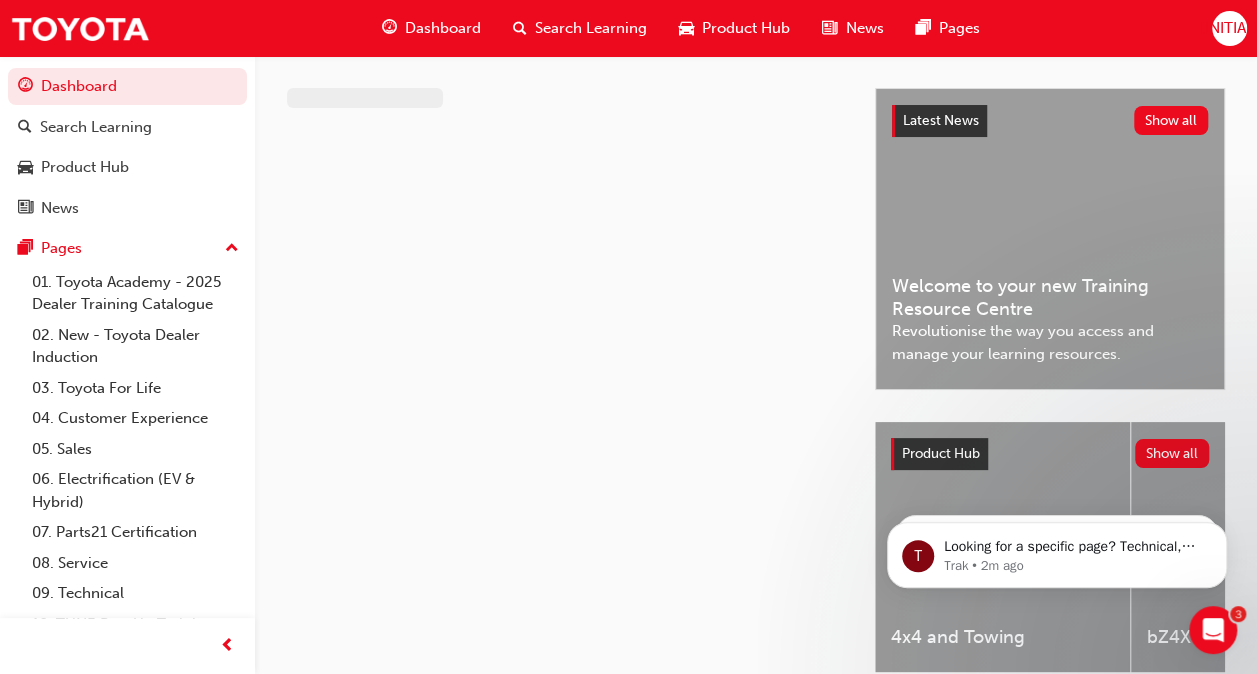 click on "Dashboard" at bounding box center (443, 28) 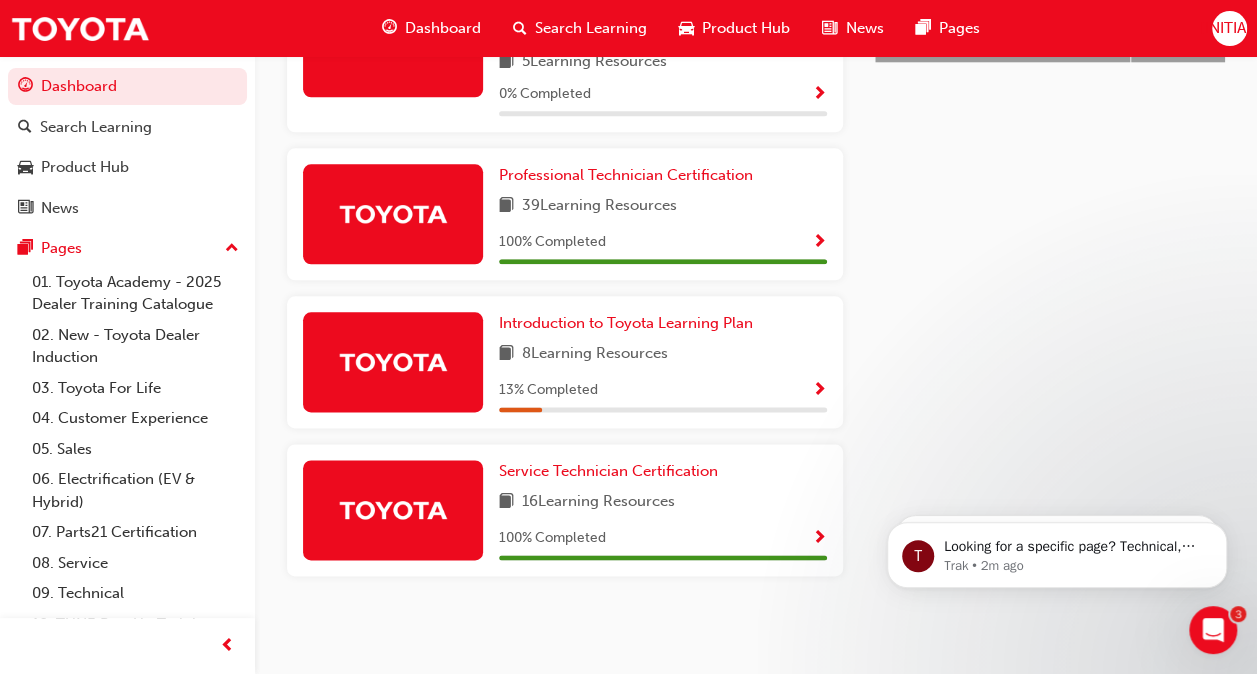 scroll, scrollTop: 1037, scrollLeft: 0, axis: vertical 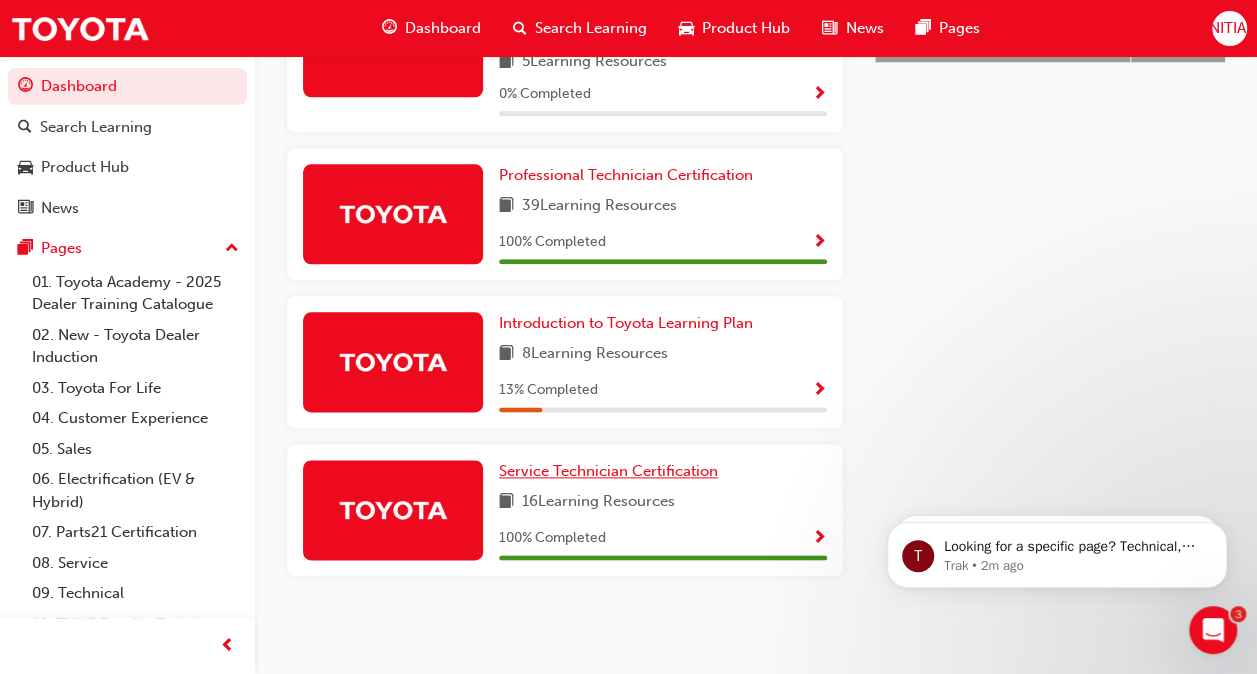click on "Service Technician Certification" at bounding box center [608, 471] 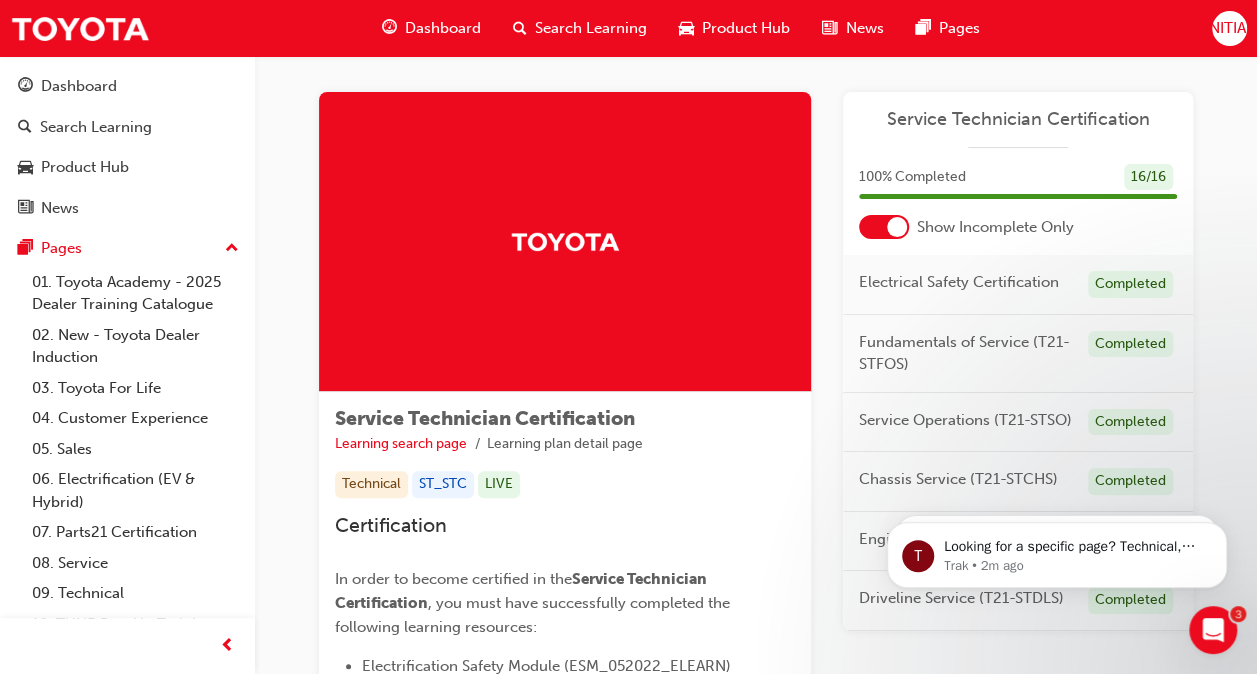 scroll, scrollTop: 0, scrollLeft: 0, axis: both 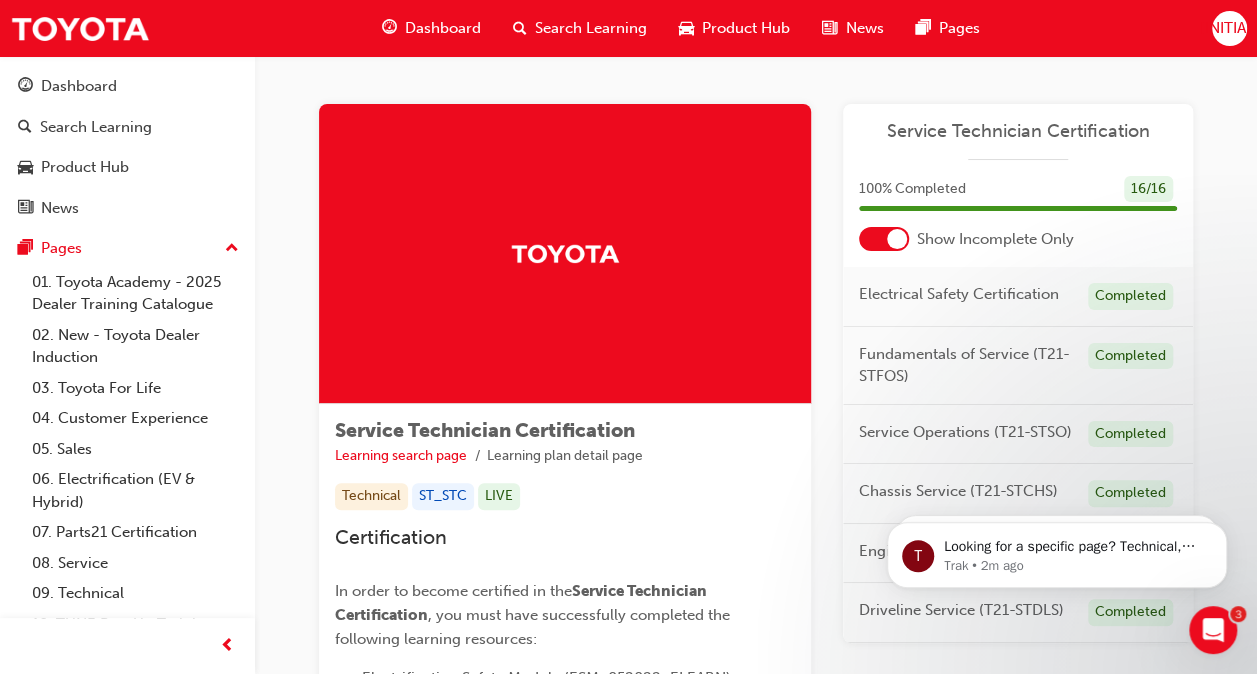 click on "Dashboard" at bounding box center (443, 28) 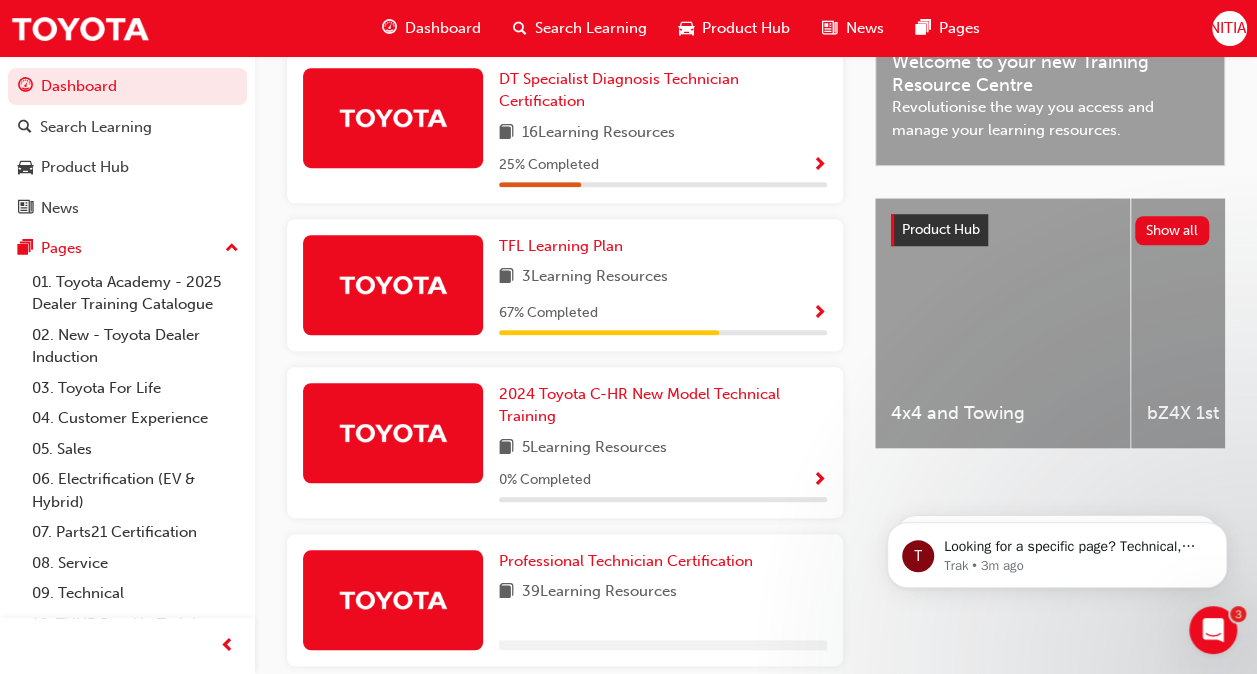 scroll, scrollTop: 600, scrollLeft: 0, axis: vertical 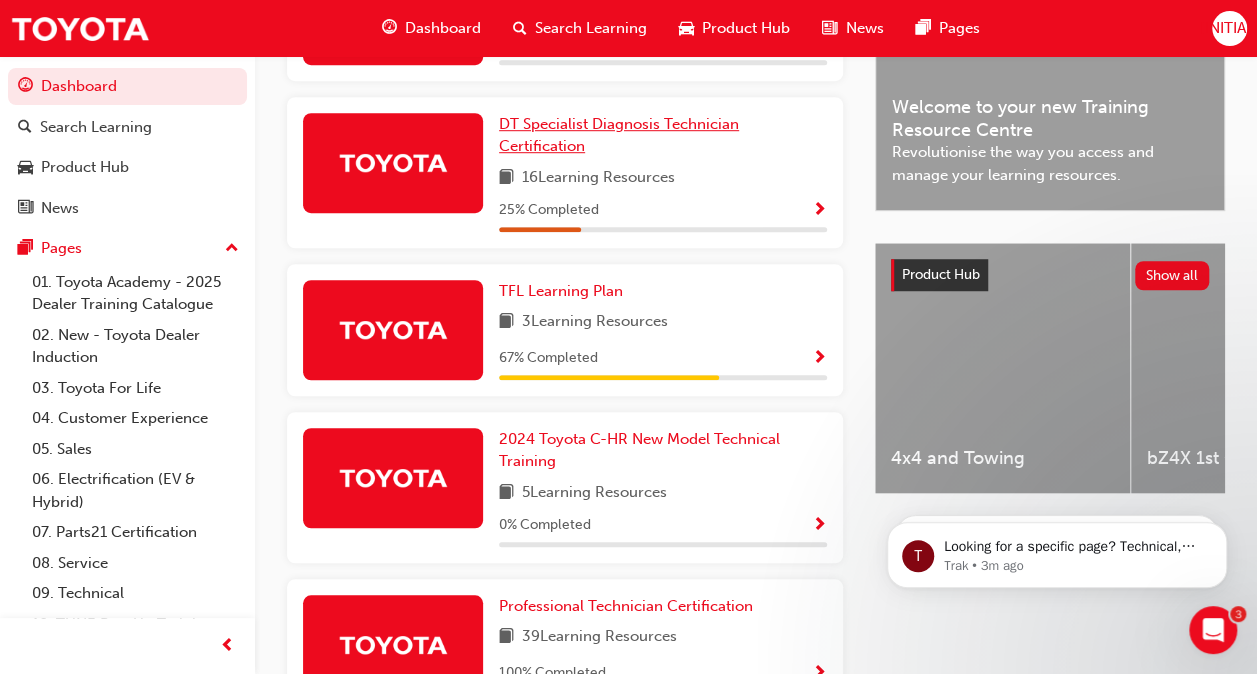 click on "DT Specialist Diagnosis Technician Certification" at bounding box center (619, 135) 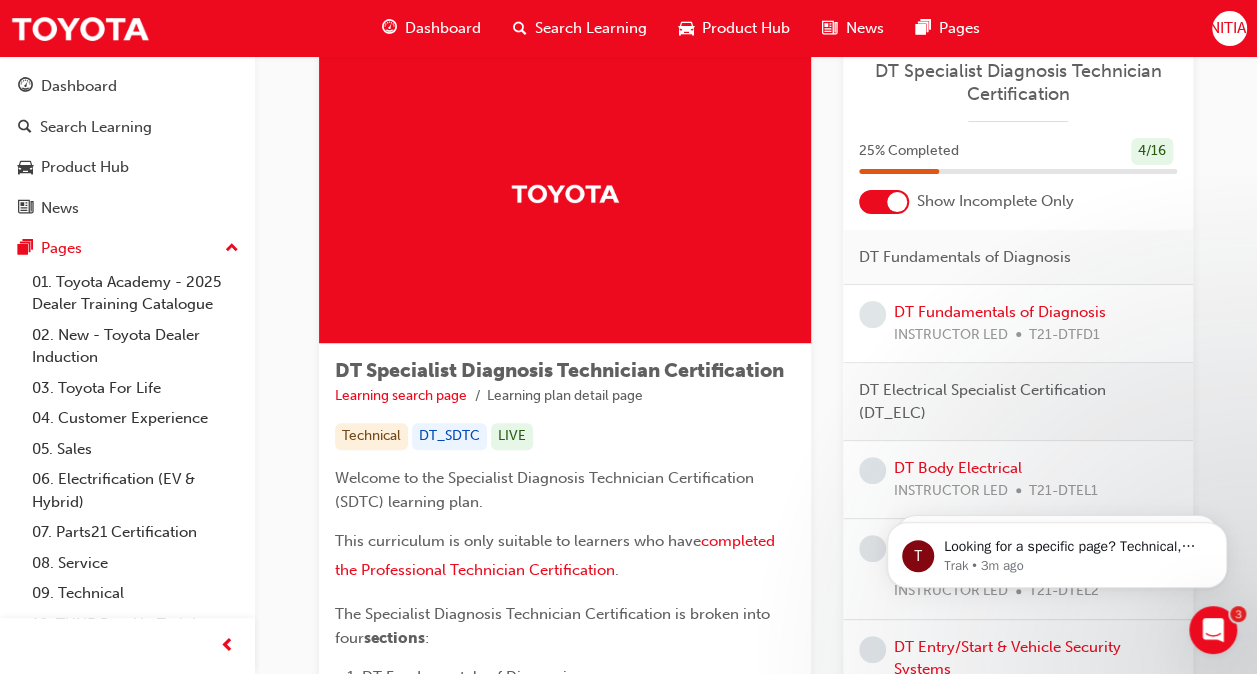 scroll, scrollTop: 0, scrollLeft: 0, axis: both 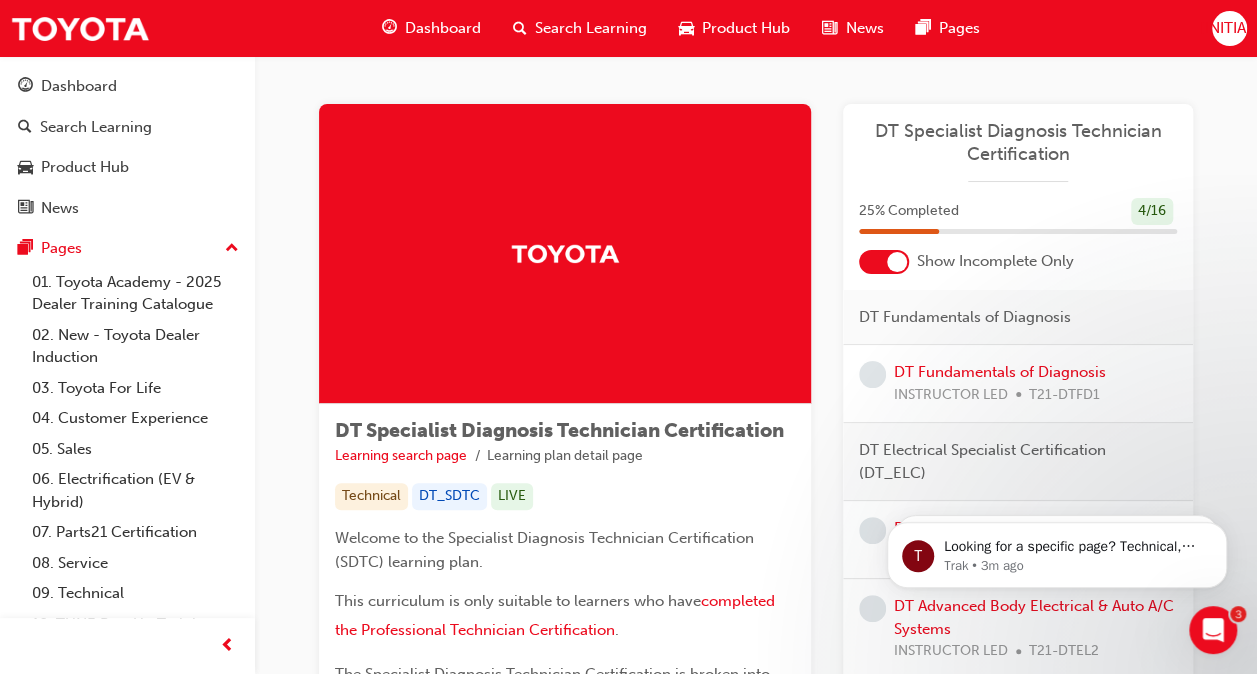 click on "Dashboard" at bounding box center (443, 28) 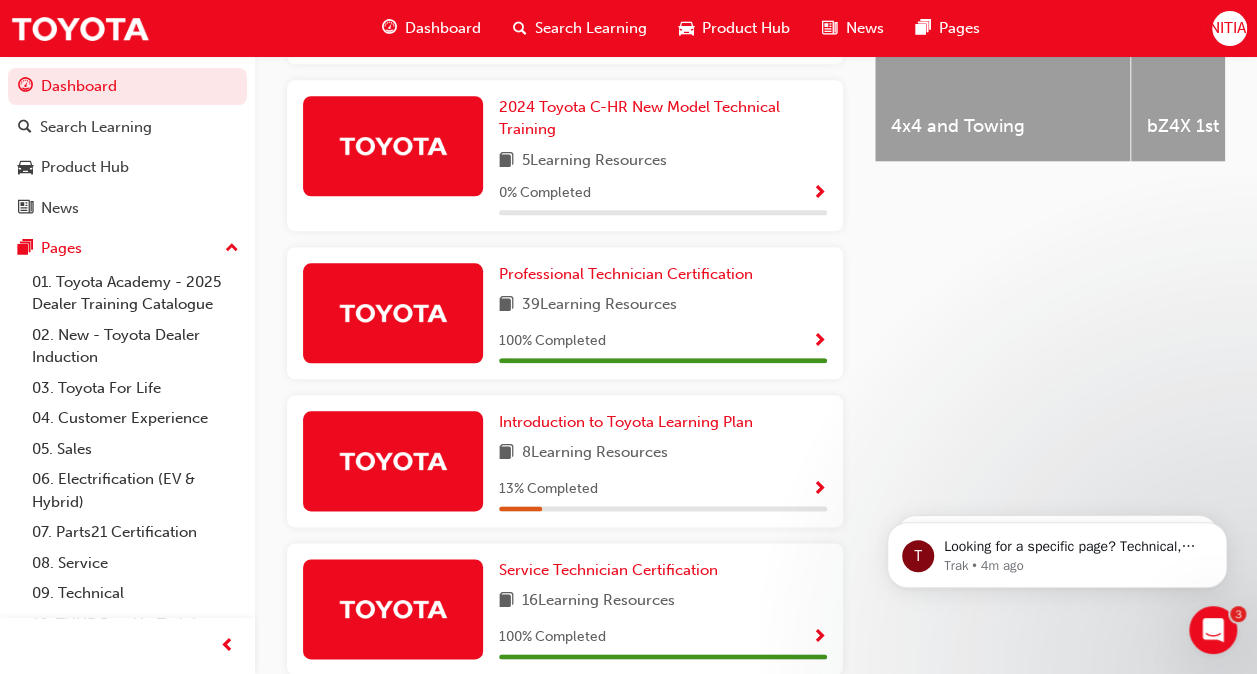scroll, scrollTop: 1037, scrollLeft: 0, axis: vertical 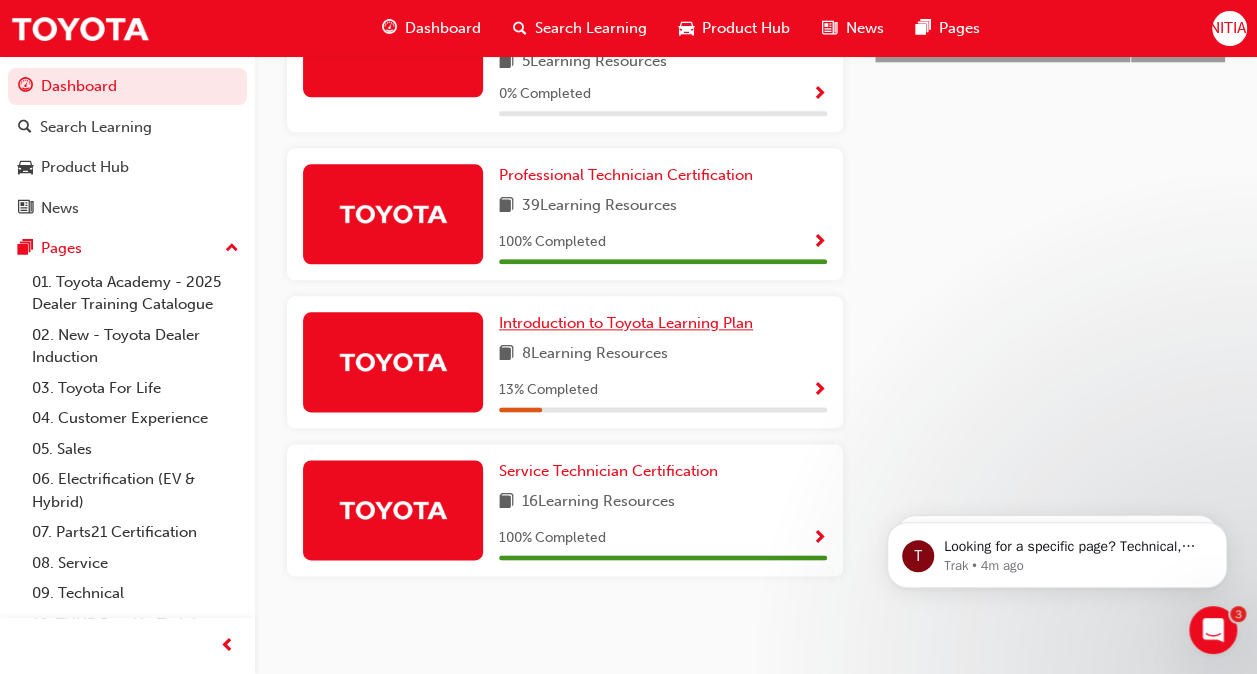 click on "Introduction to Toyota Learning Plan" at bounding box center (626, 323) 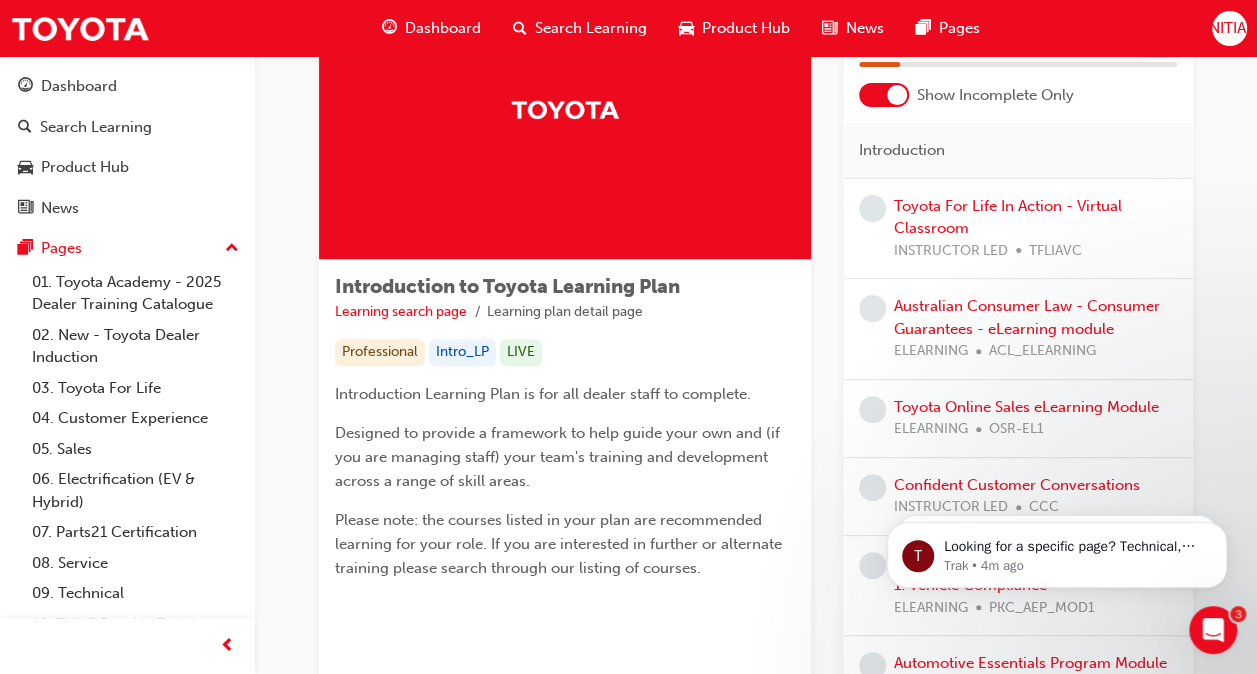 scroll, scrollTop: 26, scrollLeft: 0, axis: vertical 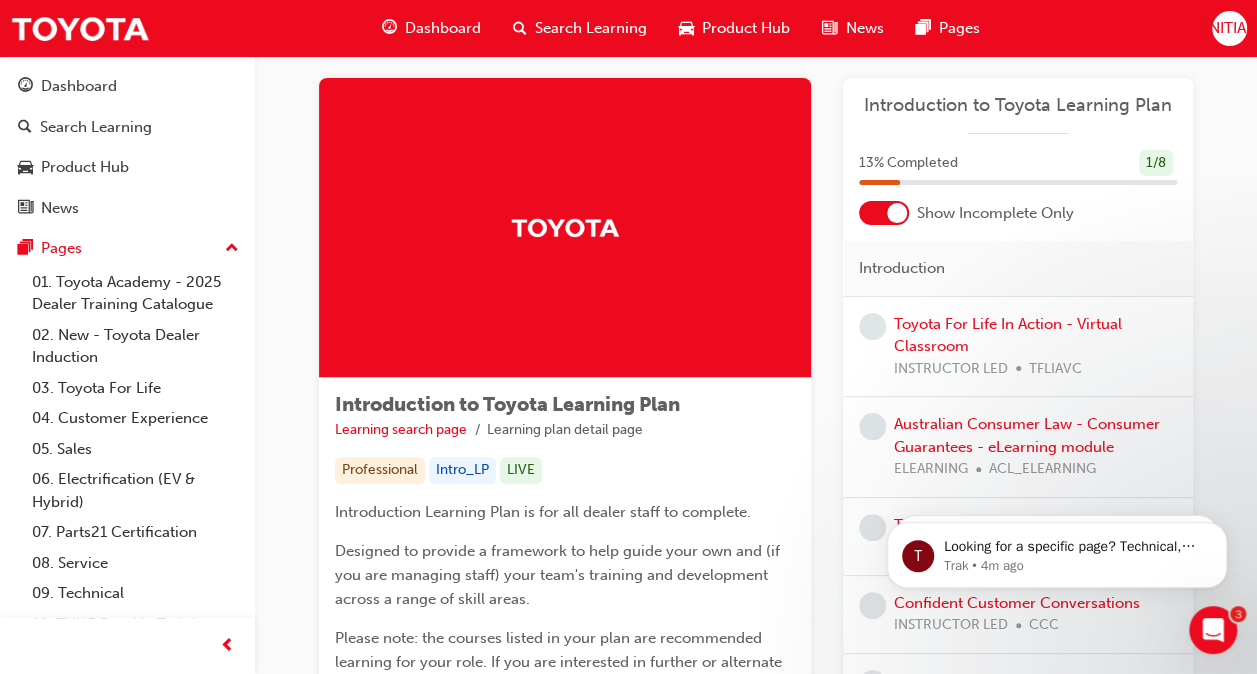 click on "Dashboard" at bounding box center [443, 28] 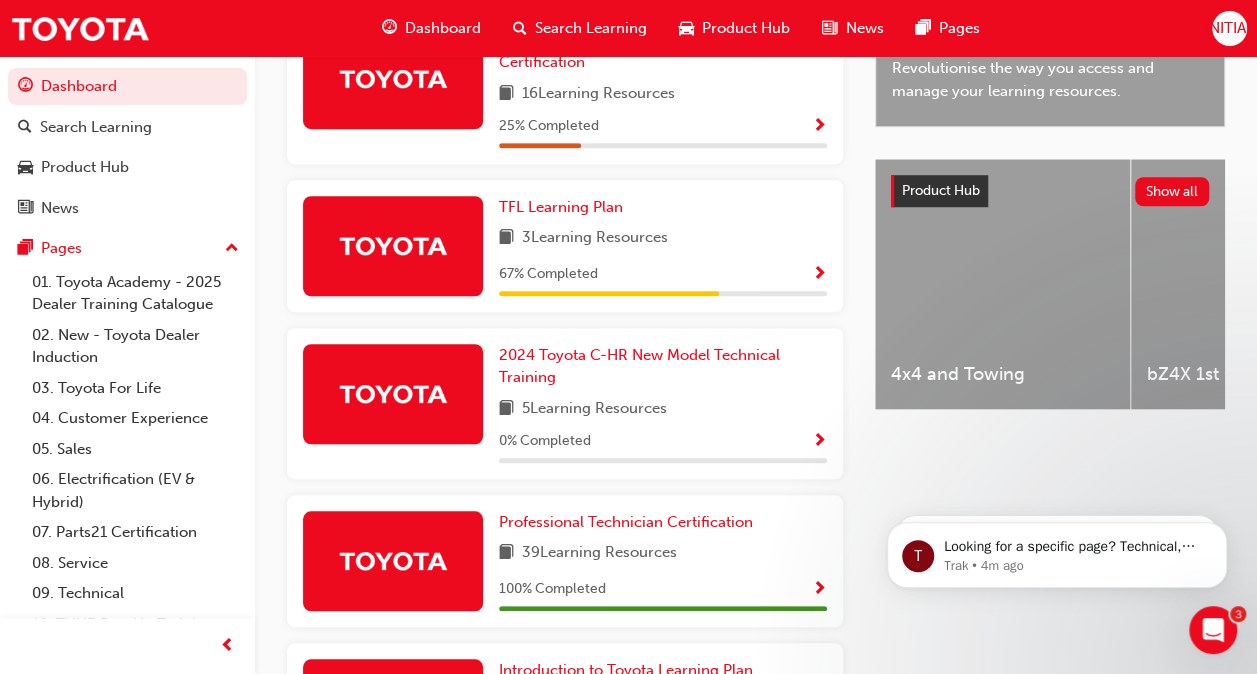 scroll, scrollTop: 826, scrollLeft: 0, axis: vertical 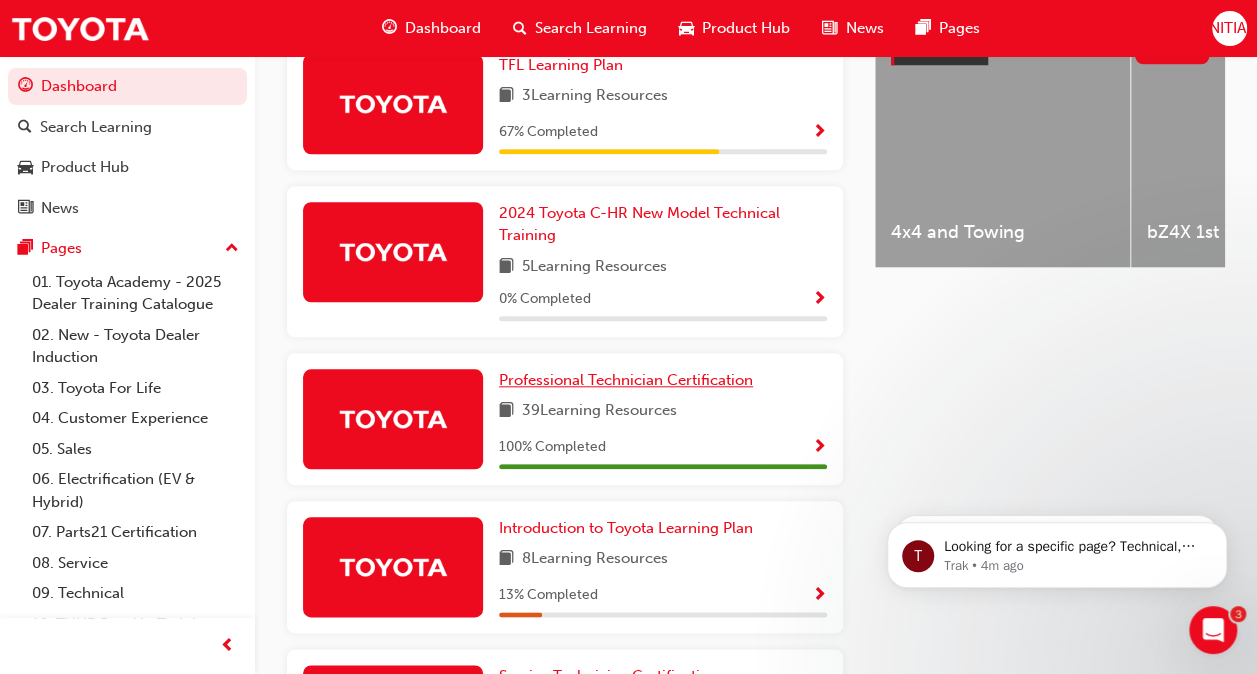 drag, startPoint x: 596, startPoint y: 390, endPoint x: 575, endPoint y: 406, distance: 26.400757 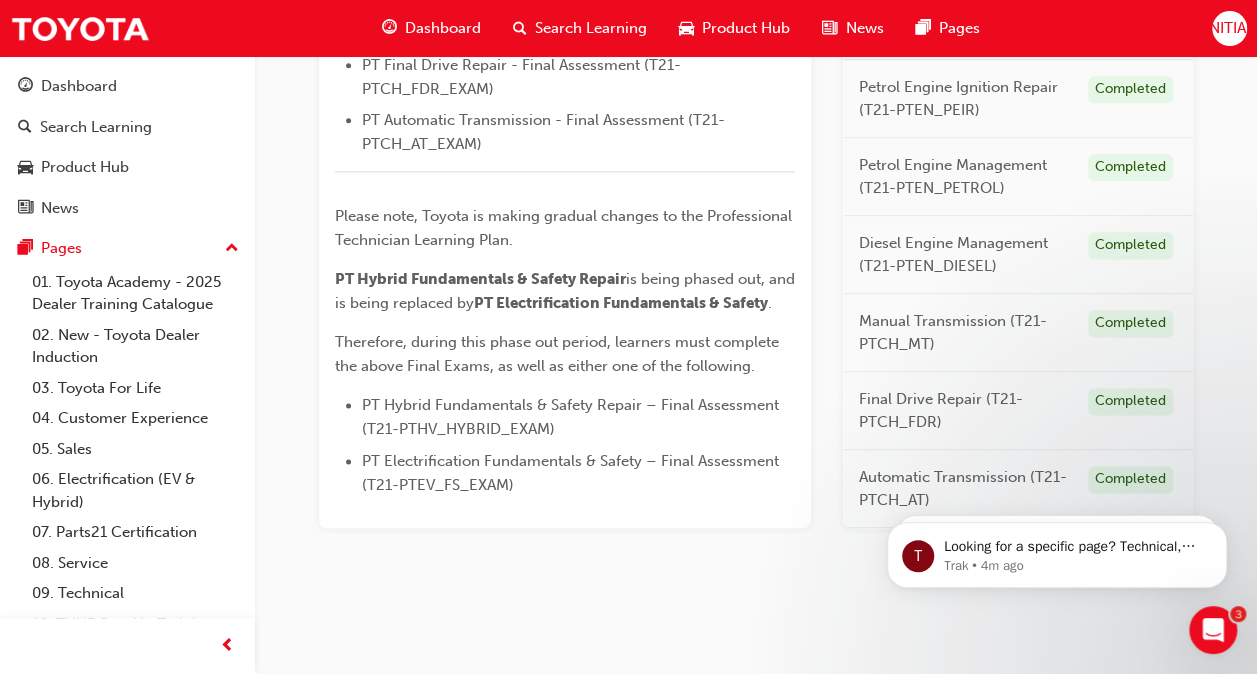 scroll, scrollTop: 1187, scrollLeft: 0, axis: vertical 